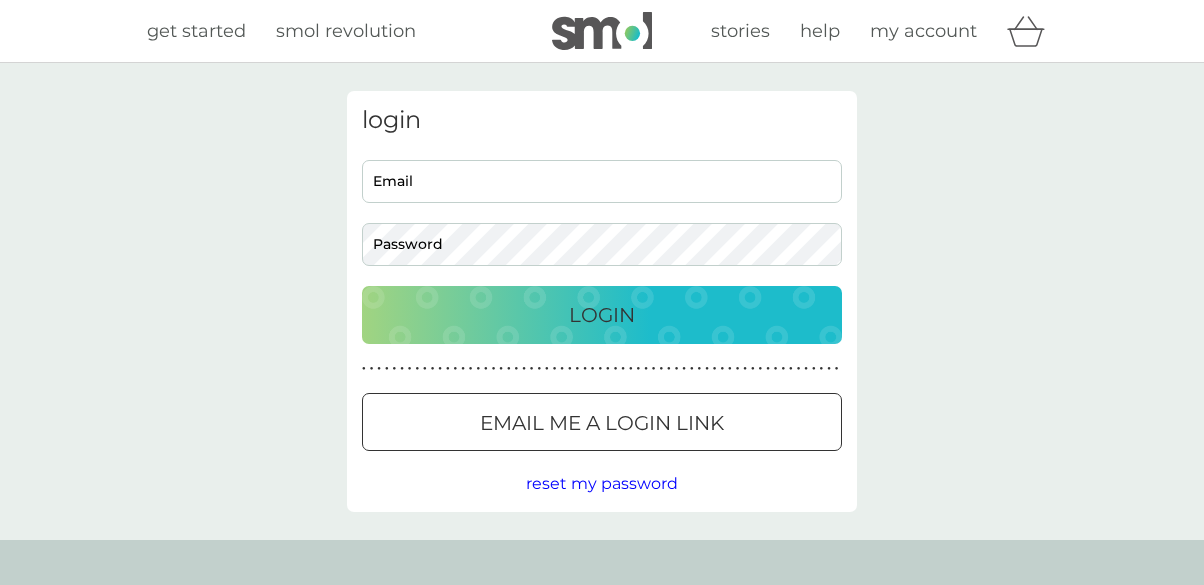 scroll, scrollTop: 0, scrollLeft: 0, axis: both 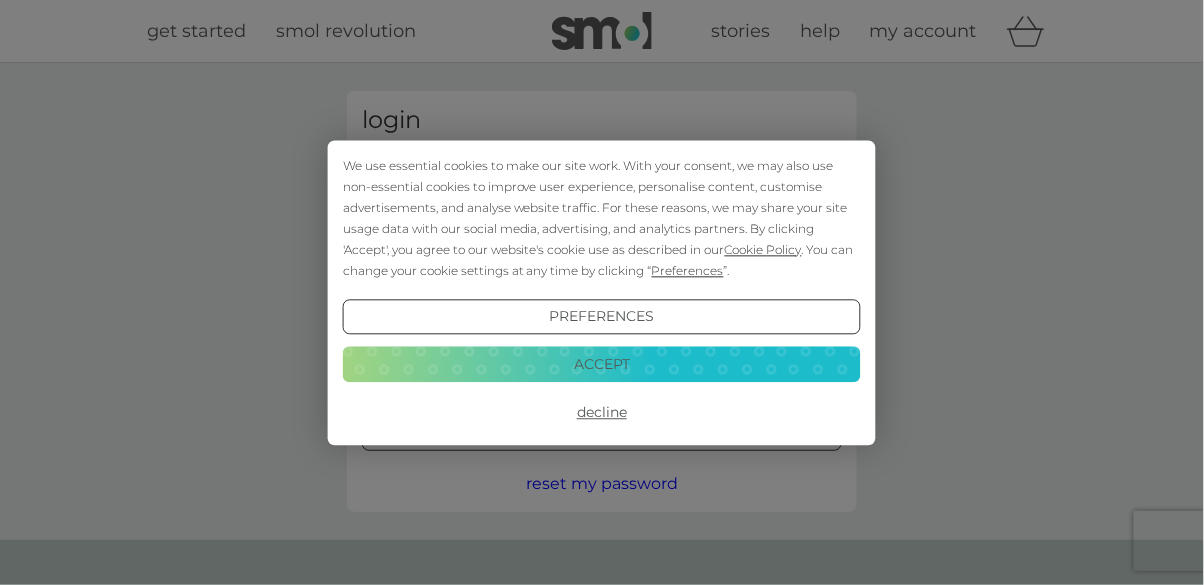 click on "Decline" at bounding box center (602, 413) 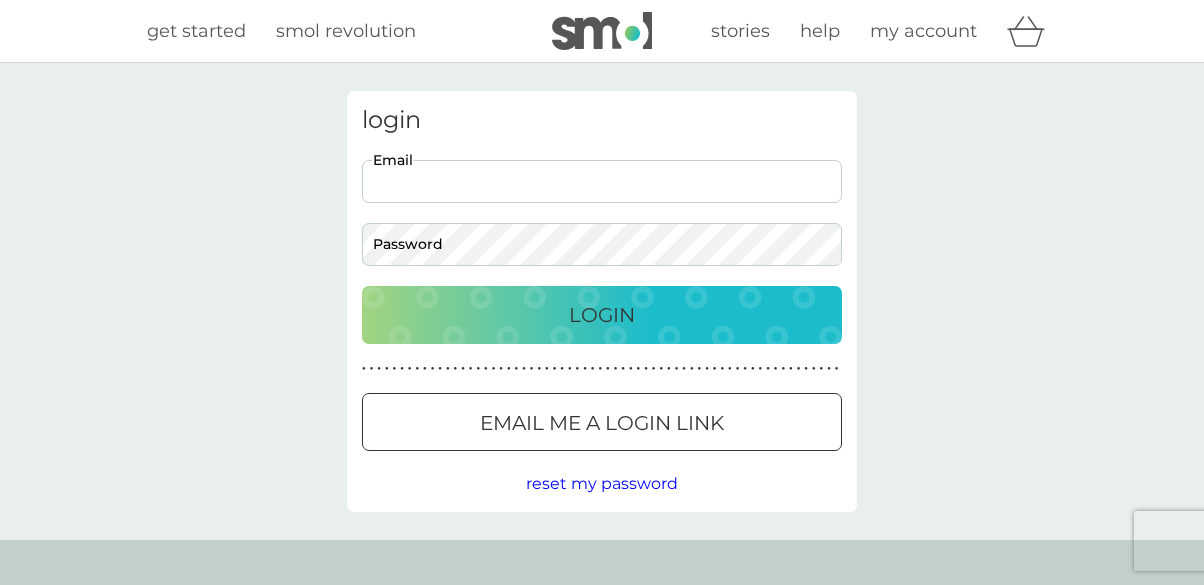 scroll, scrollTop: 0, scrollLeft: 0, axis: both 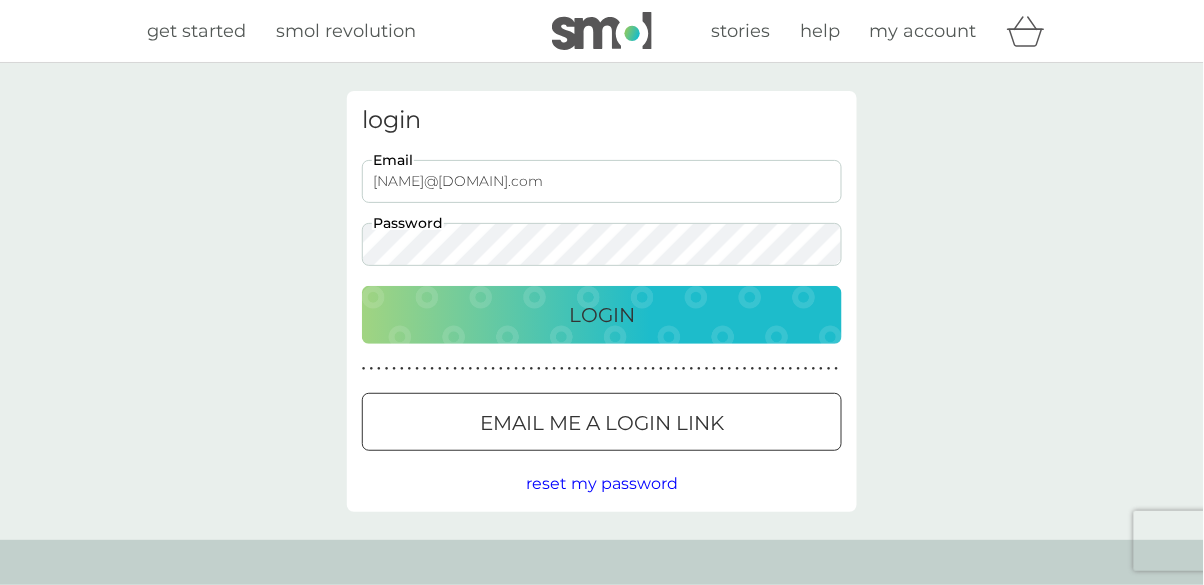 click on "Login" at bounding box center (602, 315) 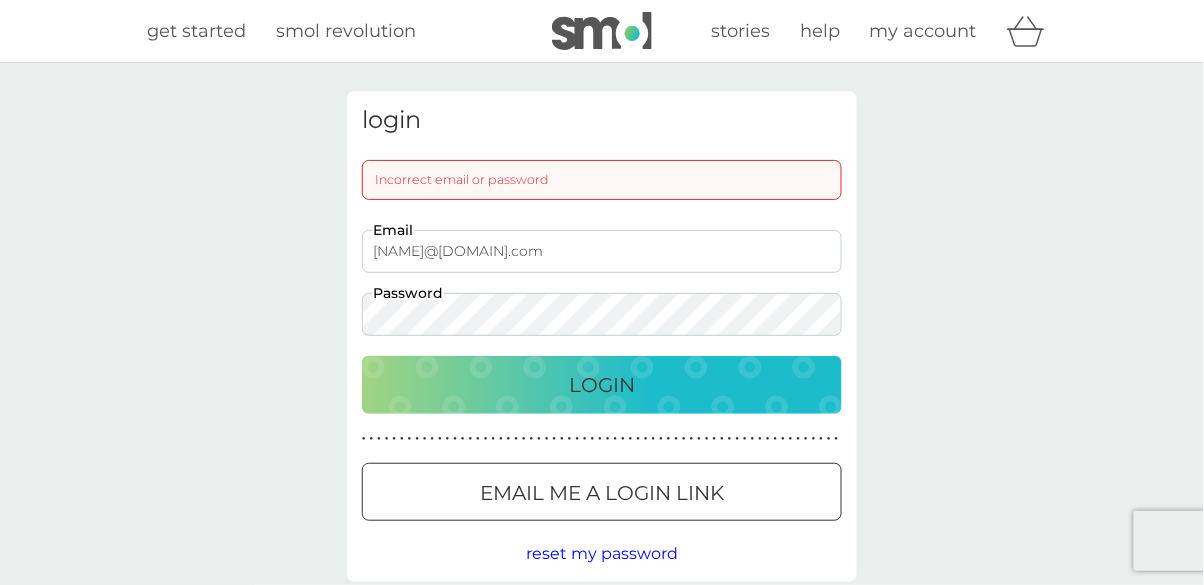 click on "Incorrect email or password" at bounding box center (602, 180) 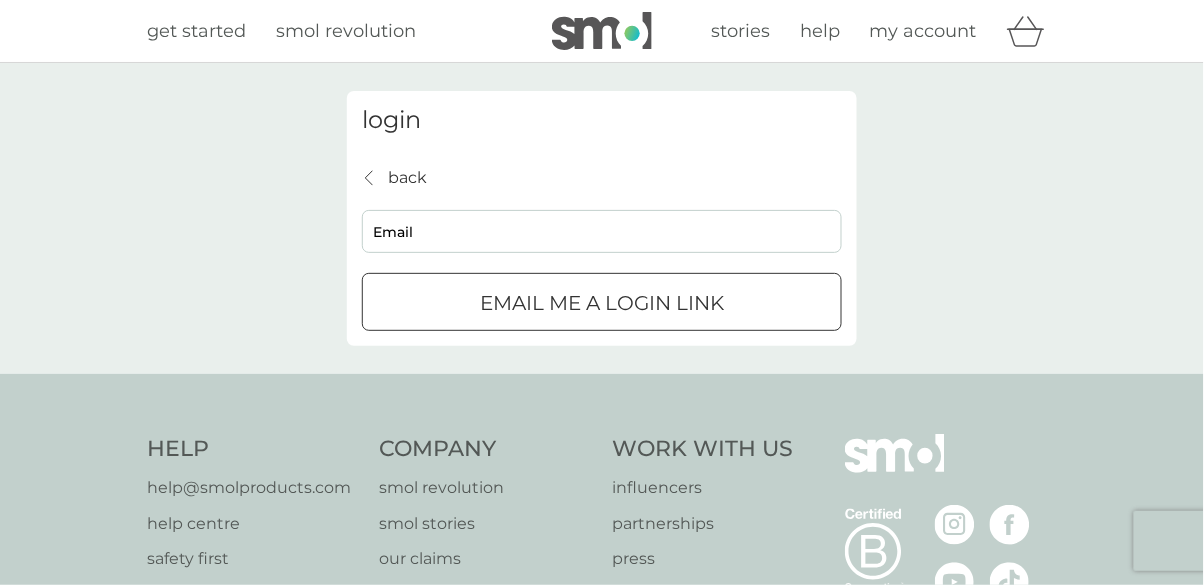 click on "back back" at bounding box center (394, 178) 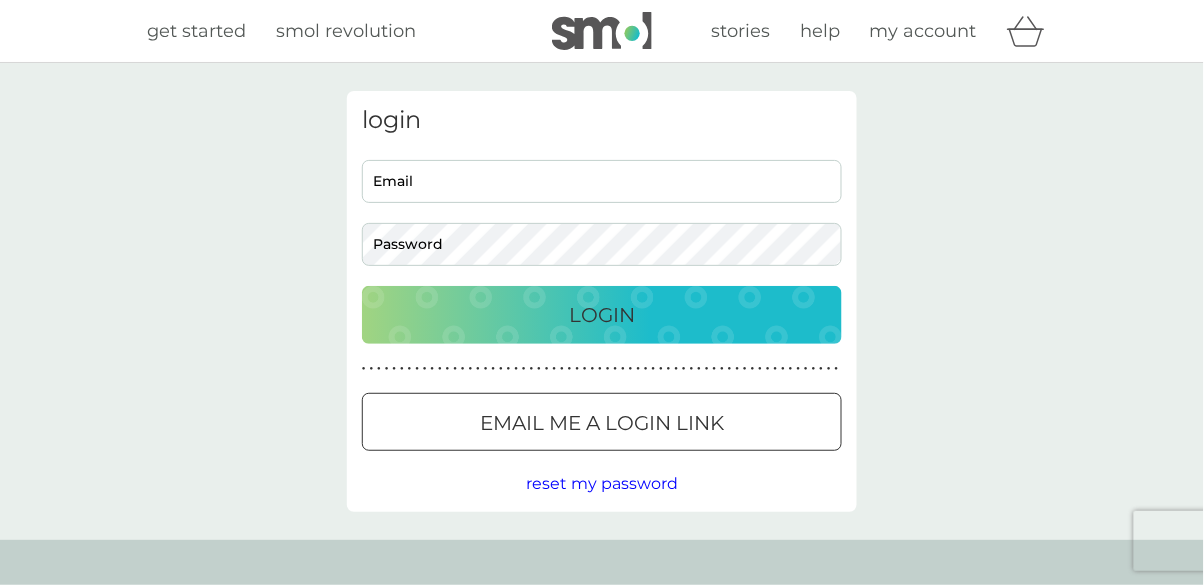 click on "Email" at bounding box center (602, 181) 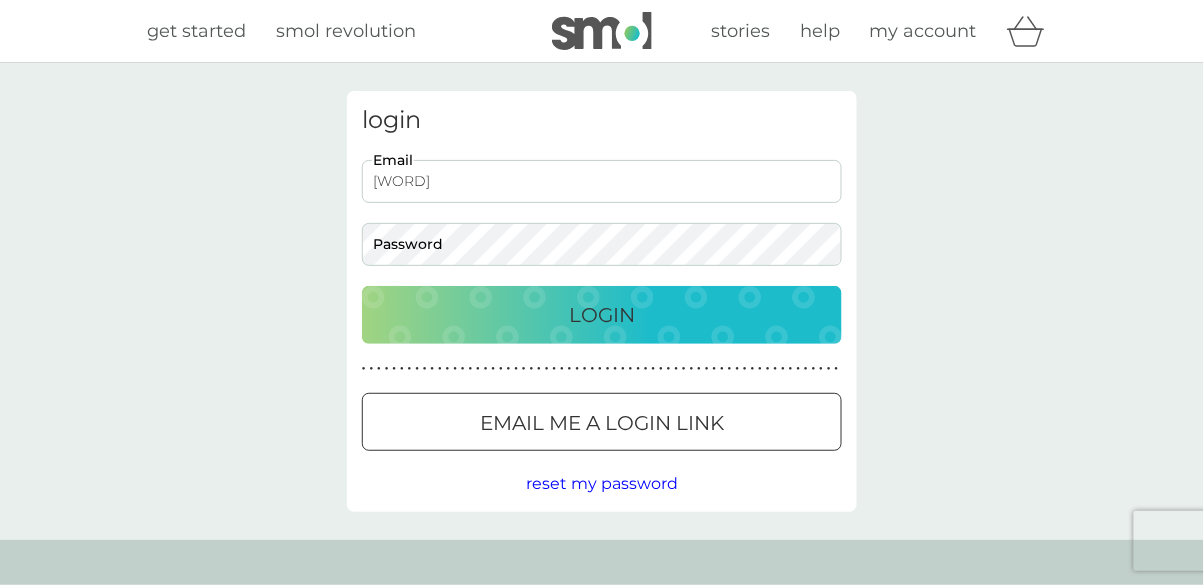 type on "W" 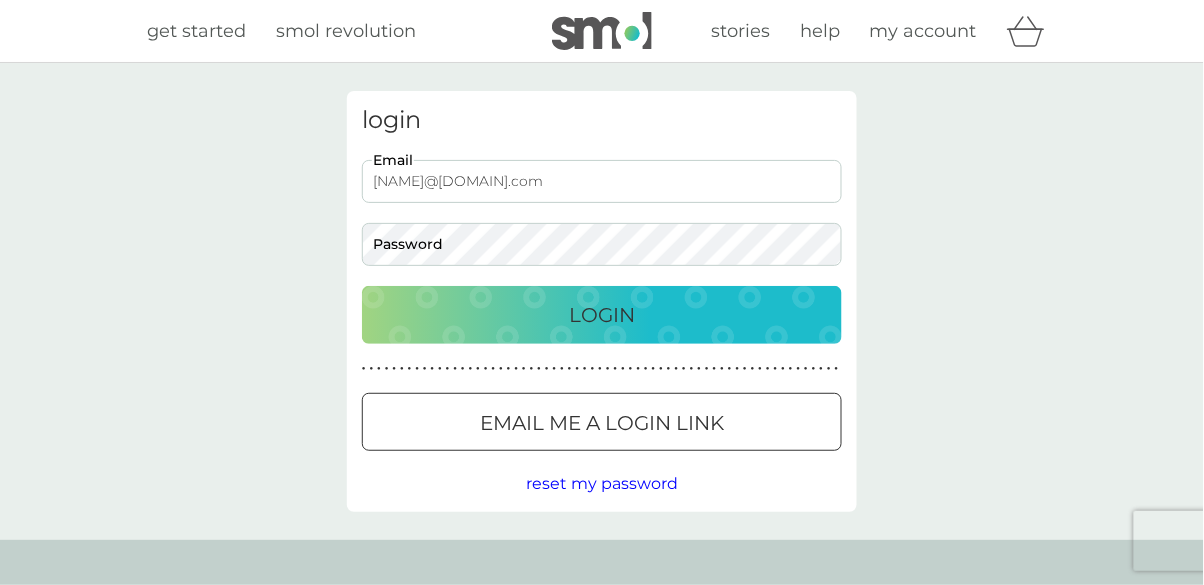 type on "wordric@msn.com" 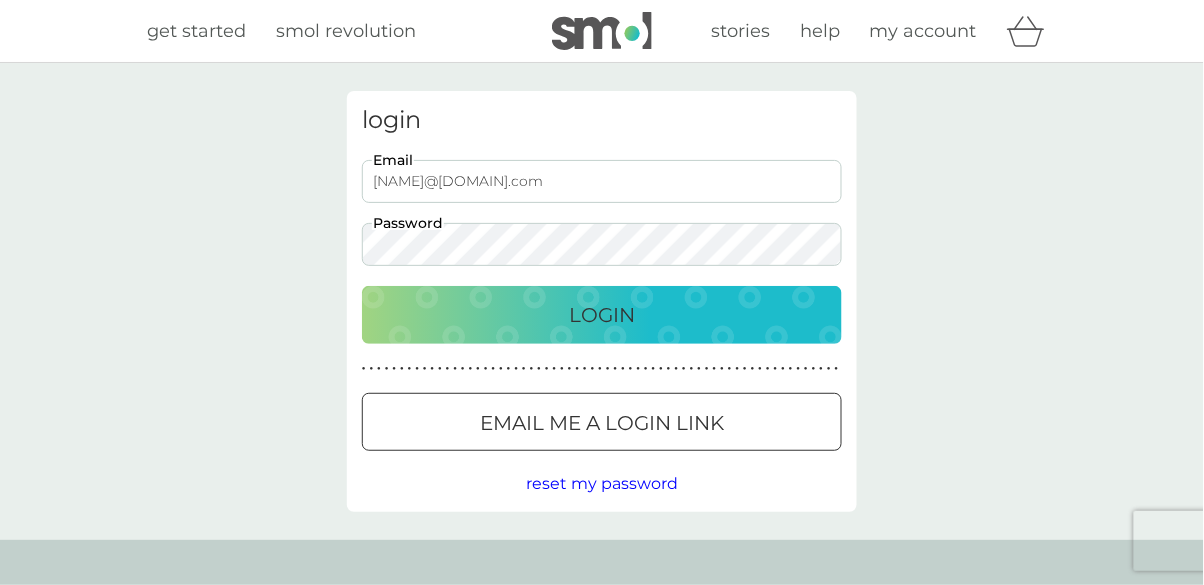 click on "Email me a login link" at bounding box center (602, 423) 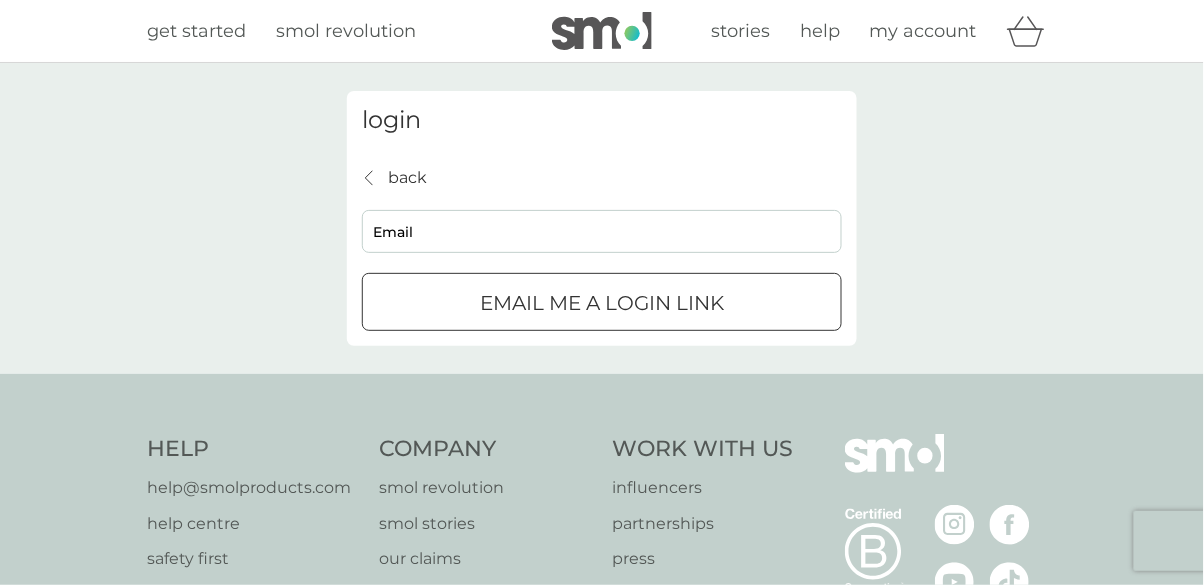 click on "Email" at bounding box center (602, 231) 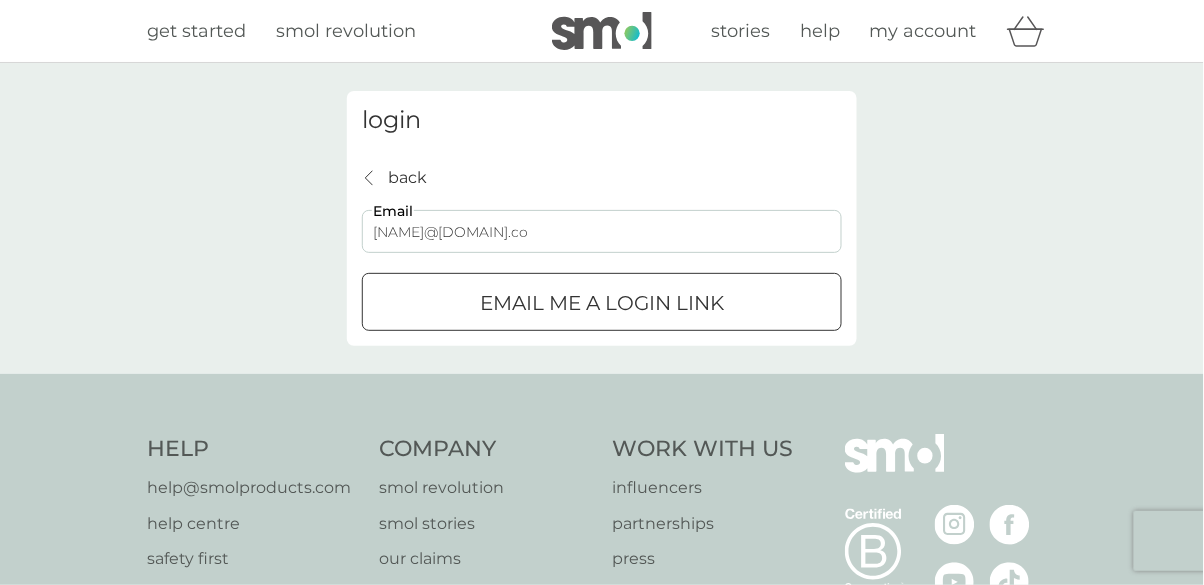 type on "wordric@msn.com" 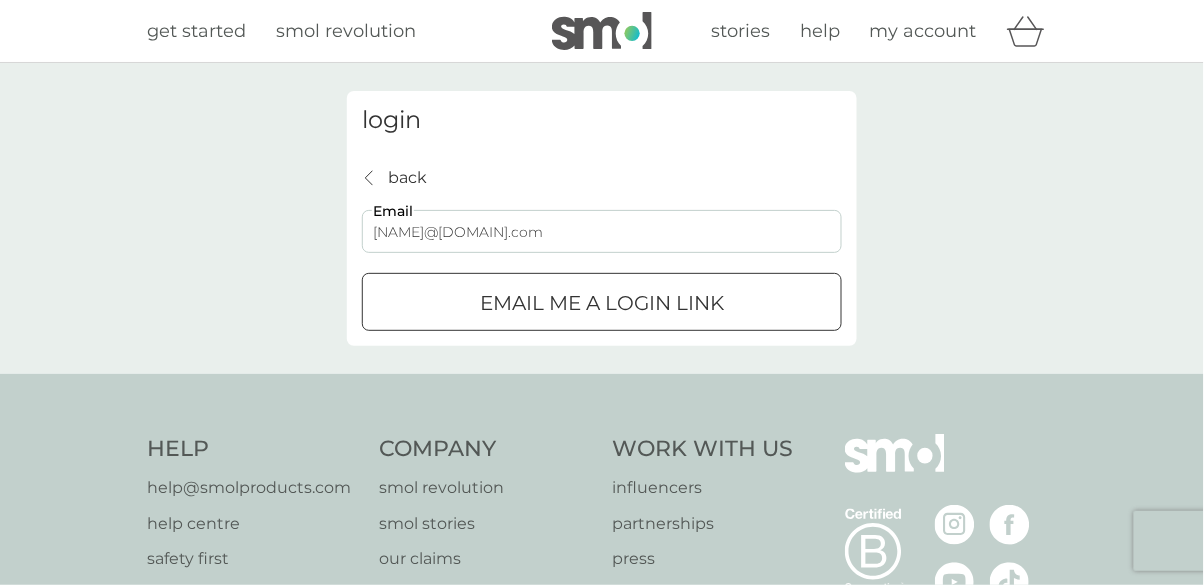click at bounding box center [602, 303] 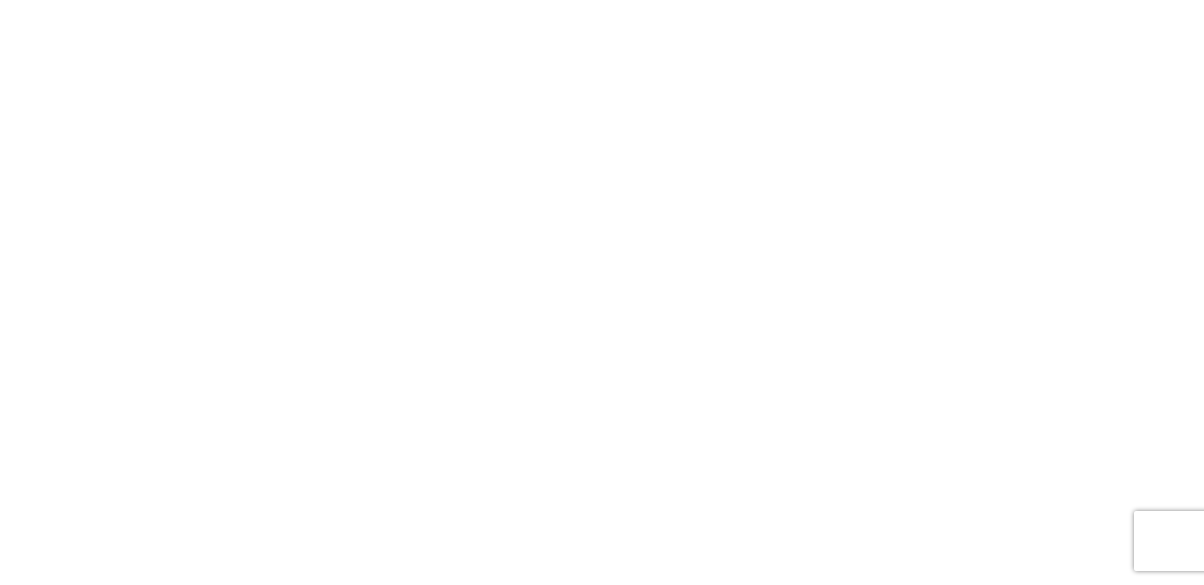 scroll, scrollTop: 0, scrollLeft: 0, axis: both 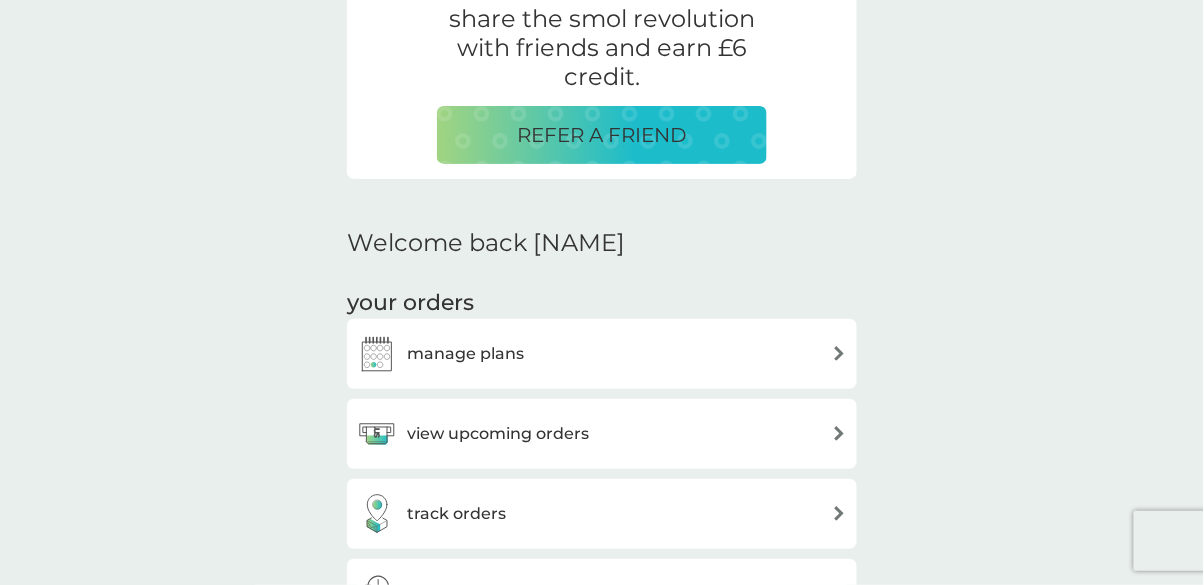 click at bounding box center [839, 353] 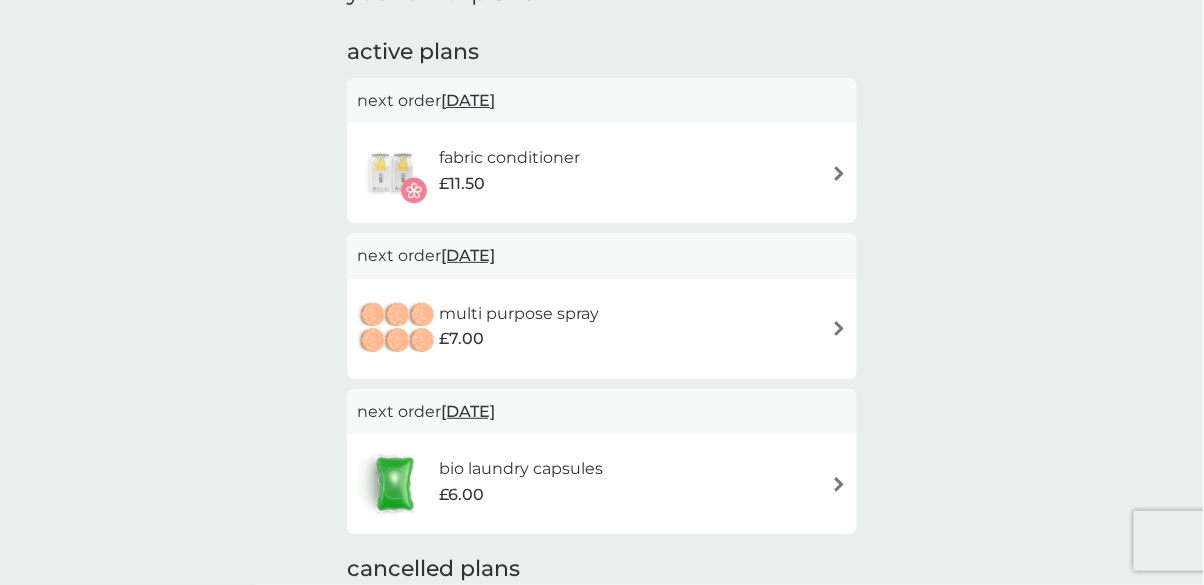 scroll, scrollTop: 113, scrollLeft: 0, axis: vertical 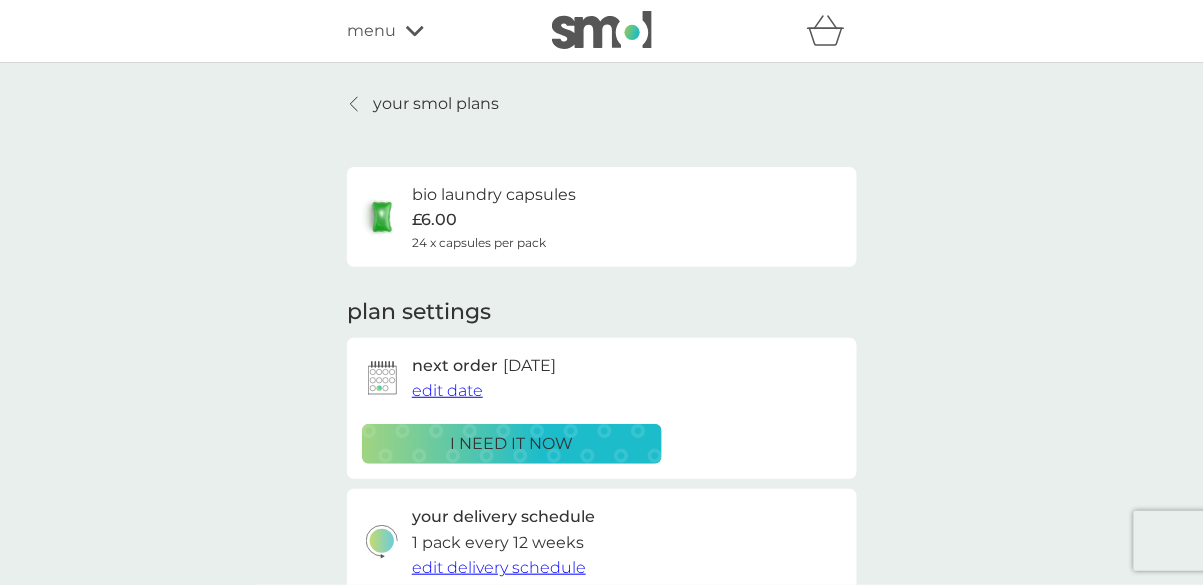 click 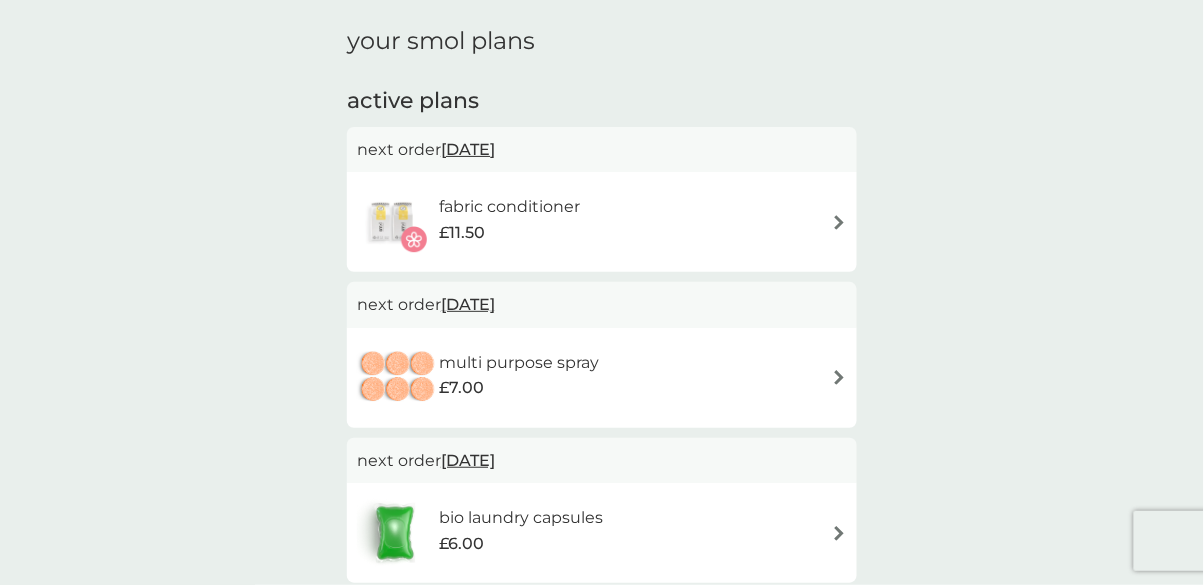 scroll, scrollTop: 0, scrollLeft: 0, axis: both 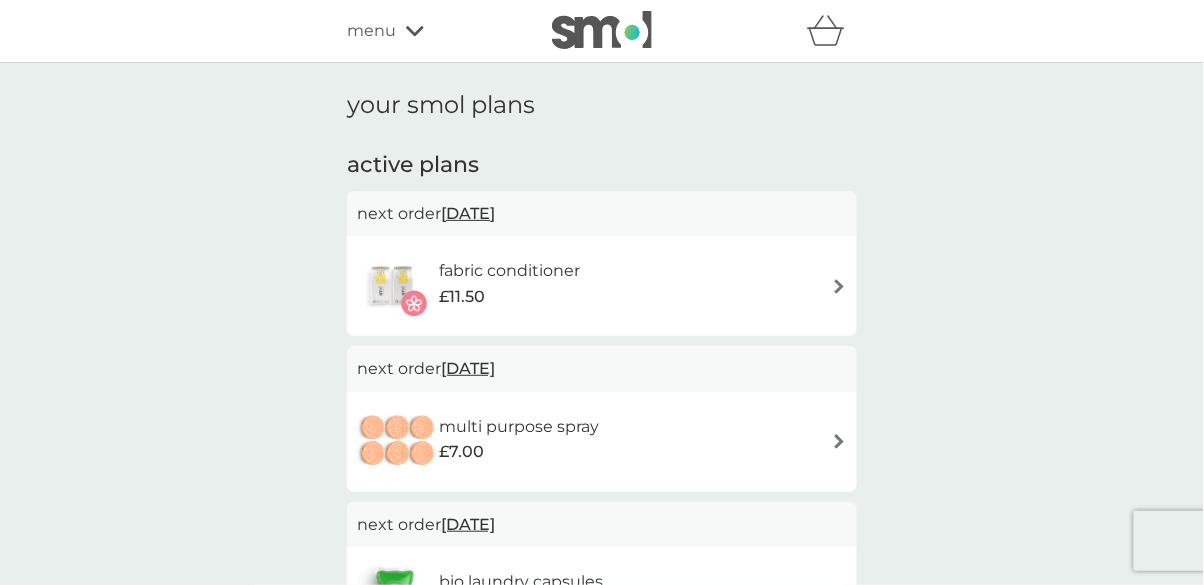 click 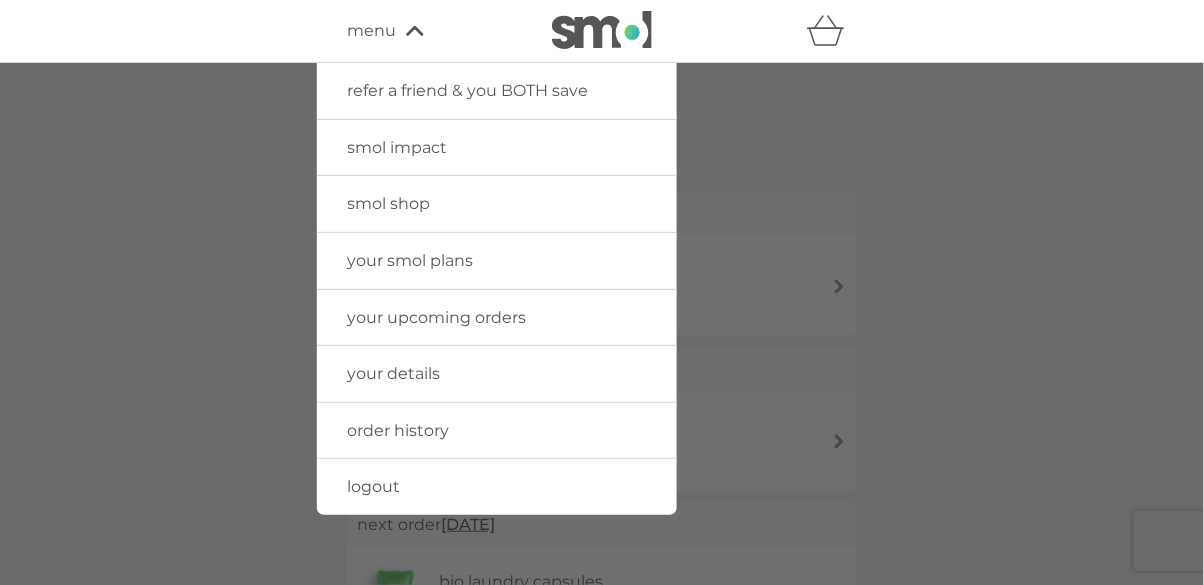 click on "smol shop" at bounding box center [497, 204] 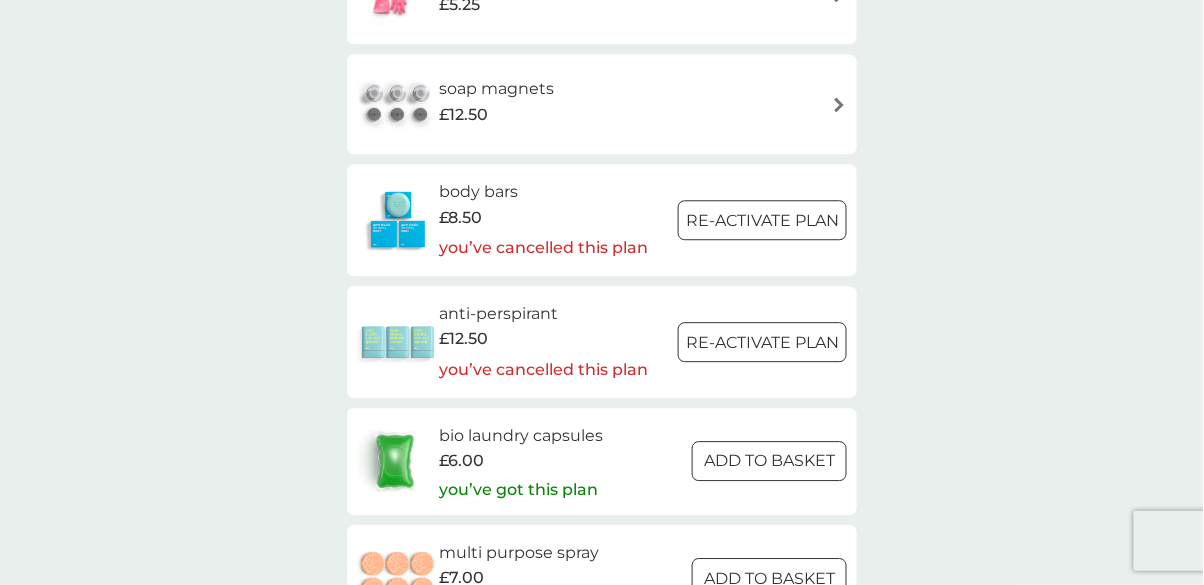 scroll, scrollTop: 2778, scrollLeft: 0, axis: vertical 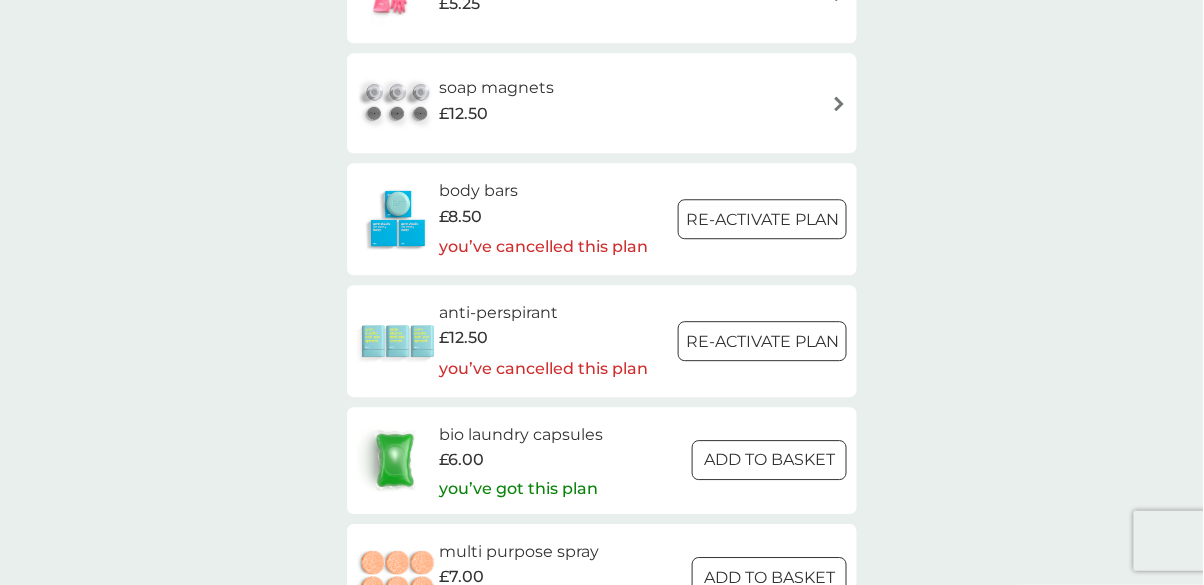 click at bounding box center [770, 460] 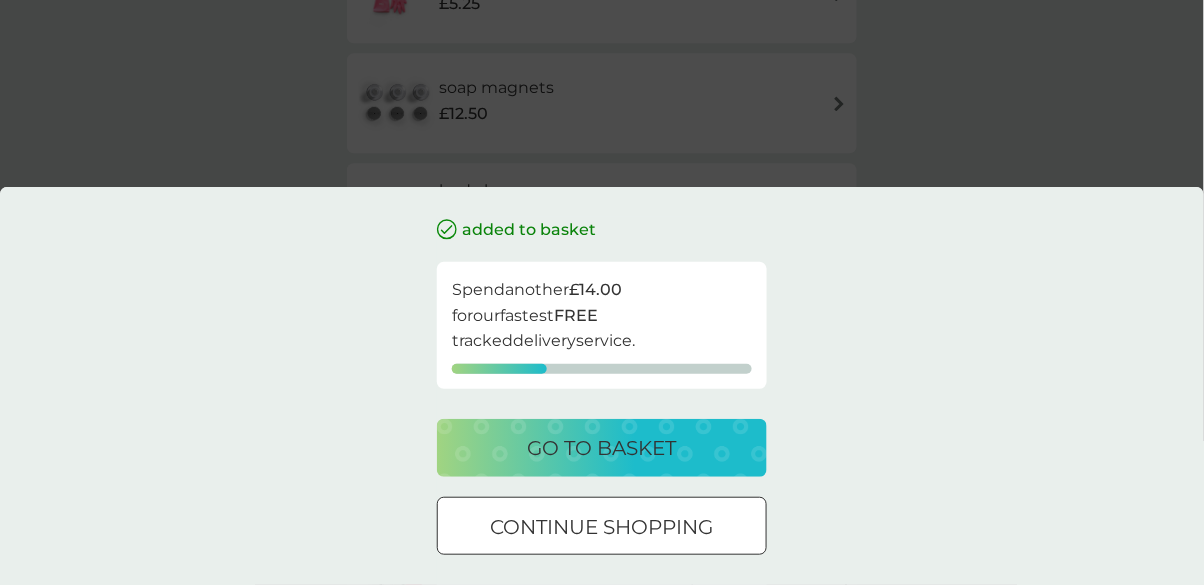 click on "continue shopping" at bounding box center (602, 527) 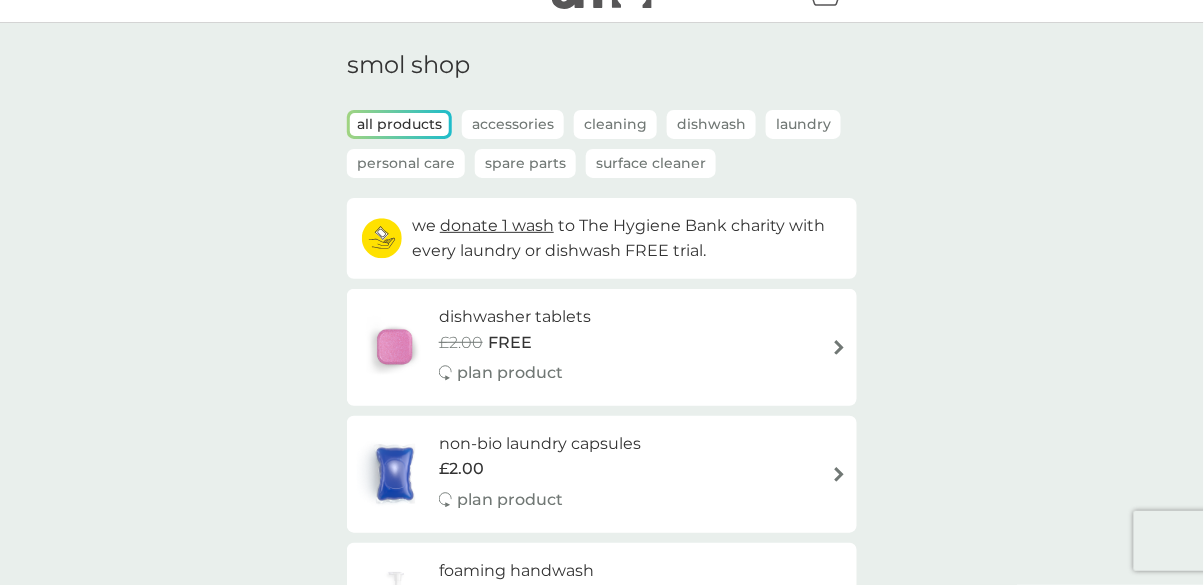 scroll, scrollTop: 0, scrollLeft: 0, axis: both 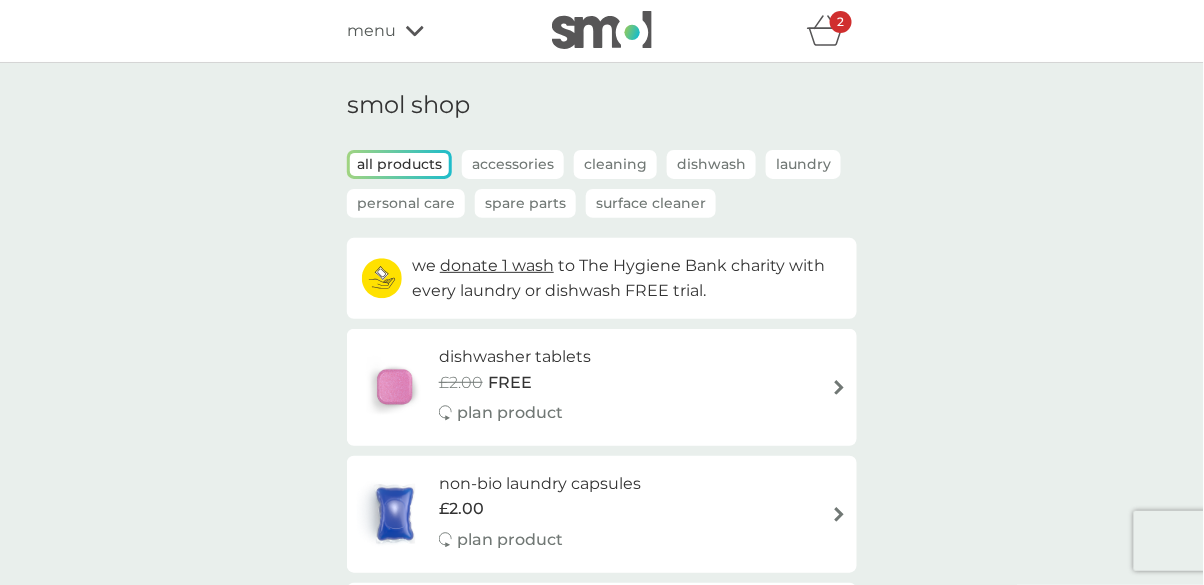 click 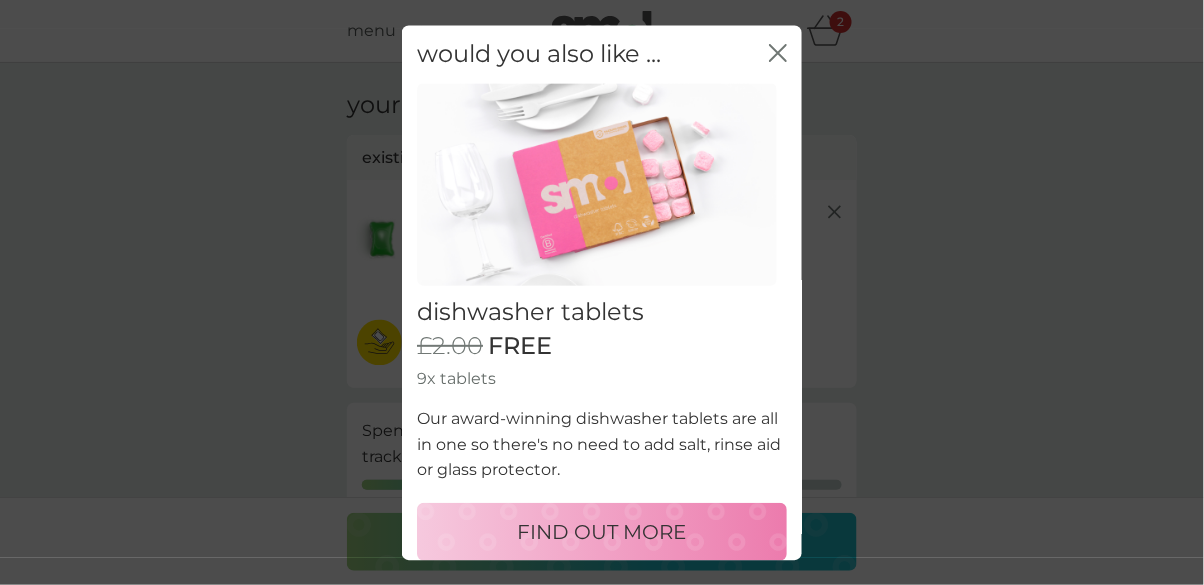 click on "close" 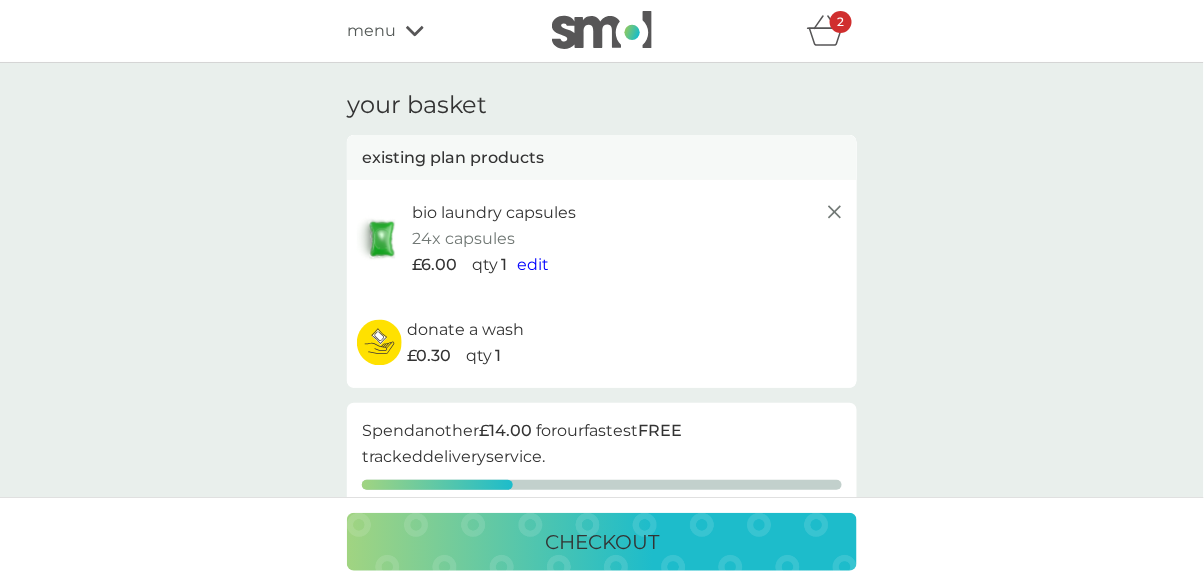 click on "edit" at bounding box center [533, 264] 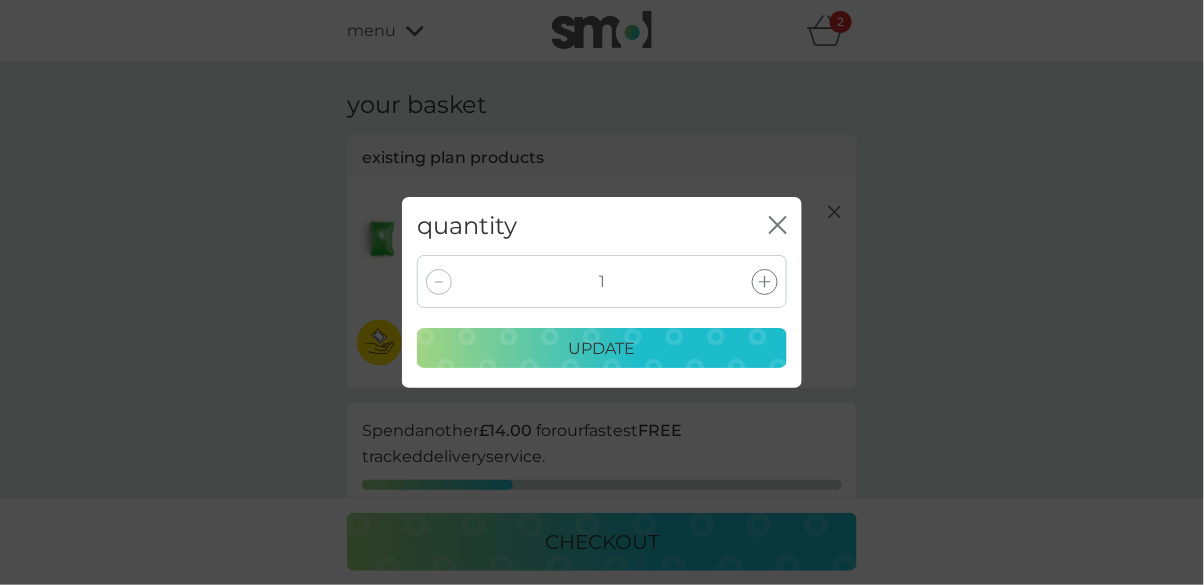 click 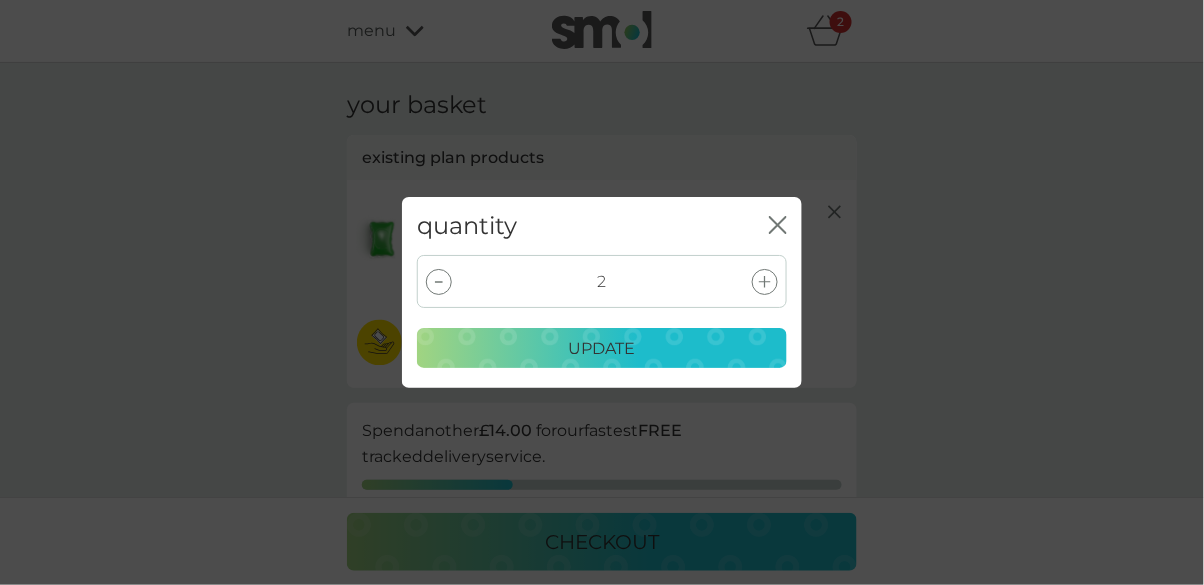 click 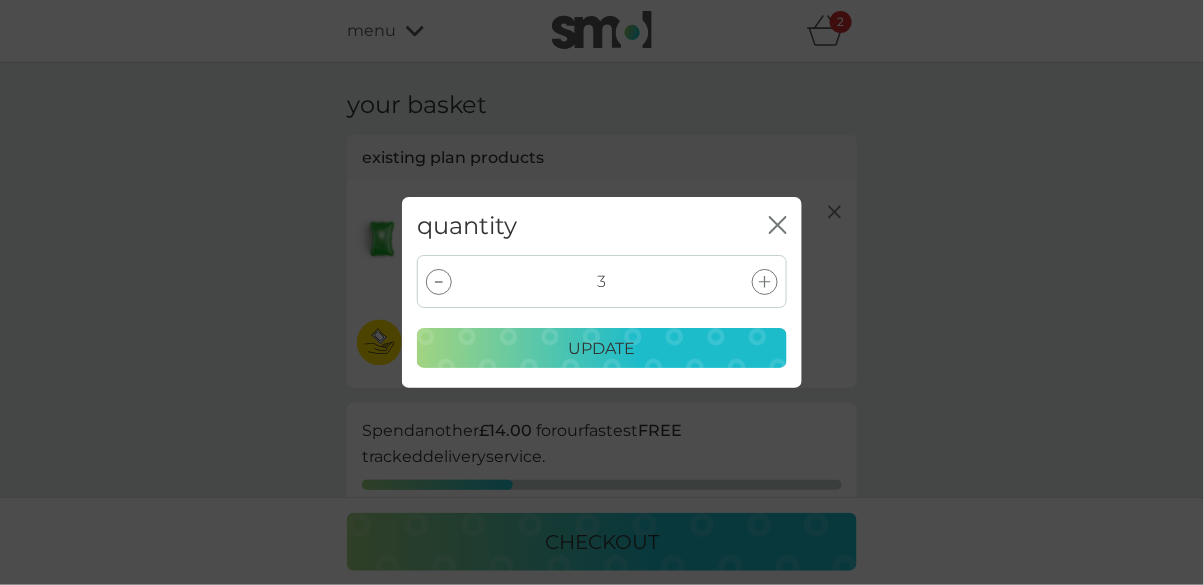 click on "update" at bounding box center [602, 349] 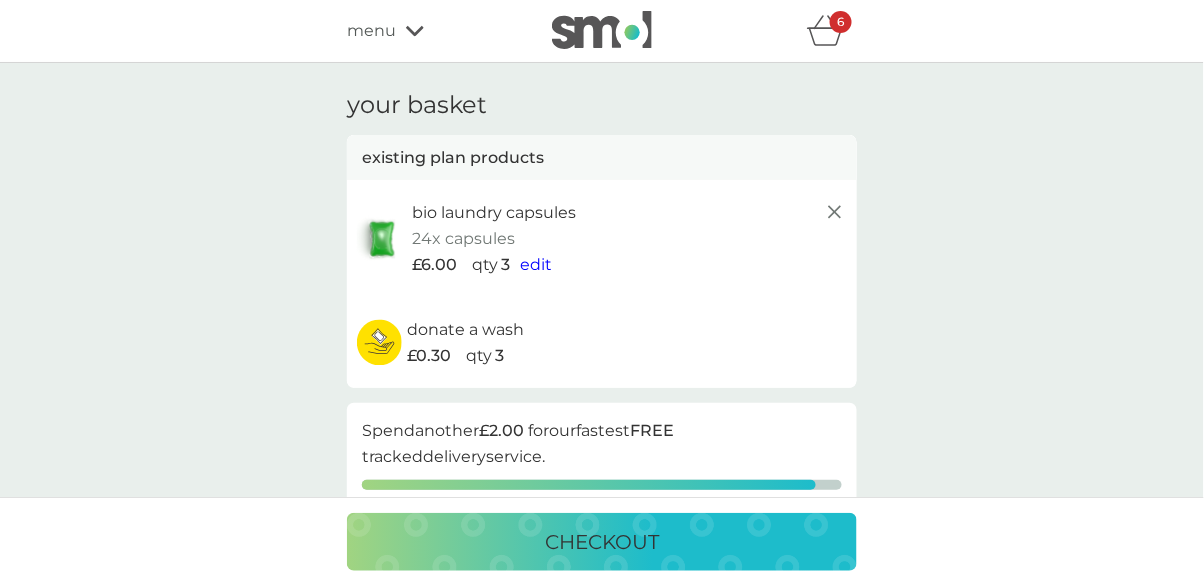 click on "edit" at bounding box center [536, 265] 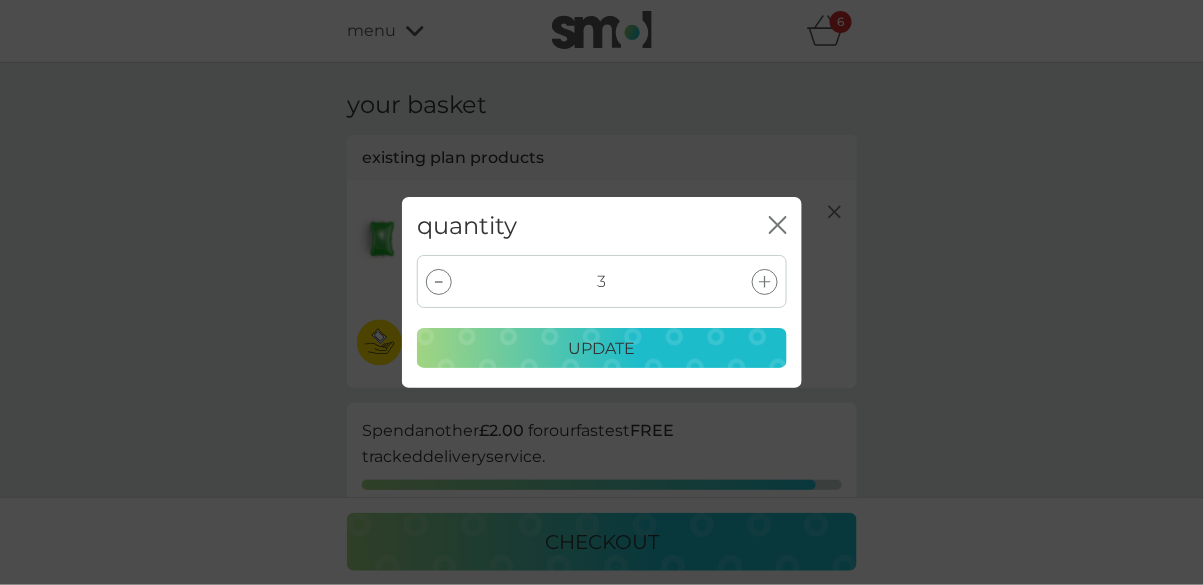 click at bounding box center [765, 282] 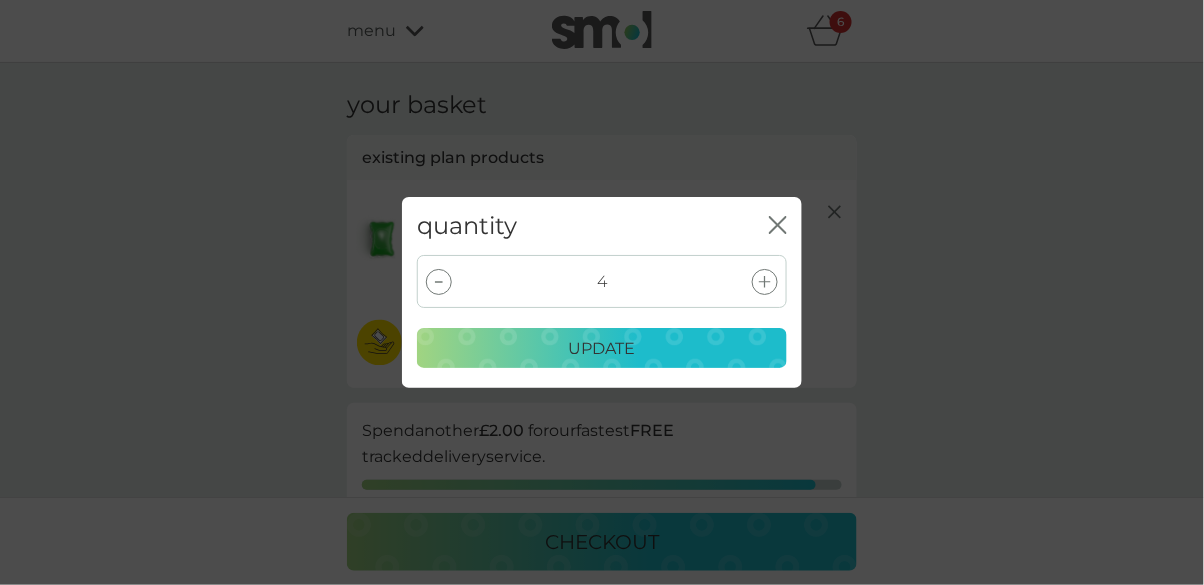 click on "update" at bounding box center (602, 349) 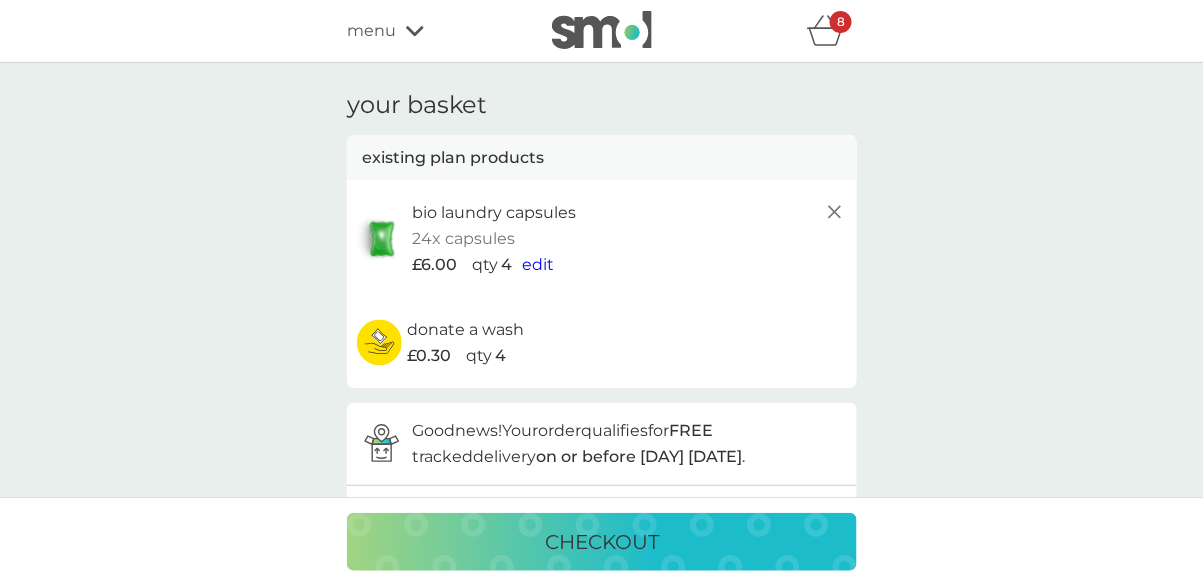 click on "checkout" at bounding box center (602, 542) 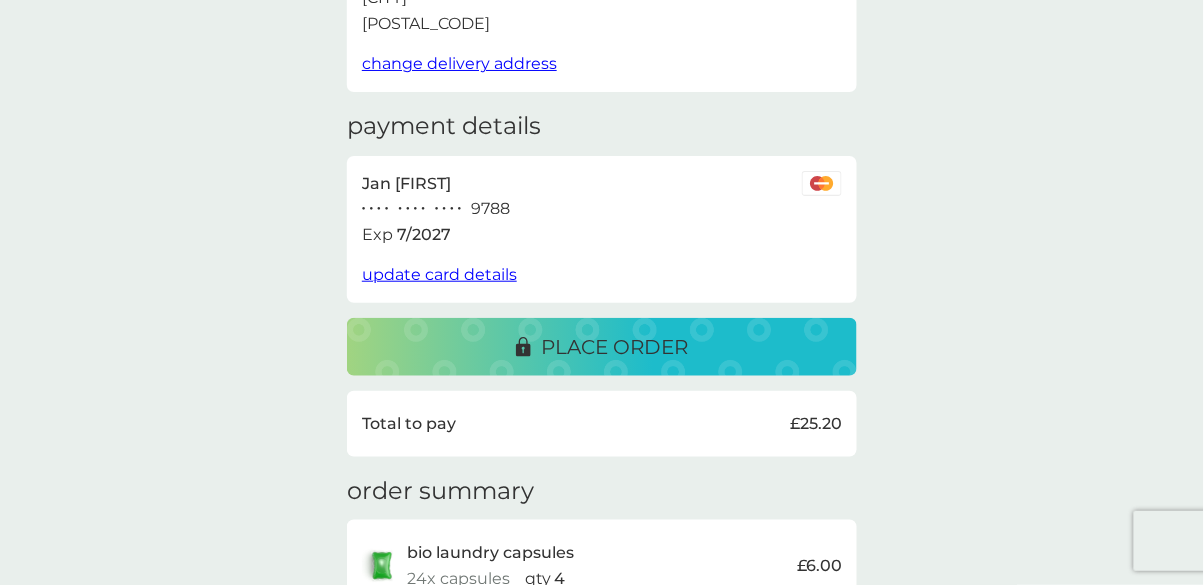 scroll, scrollTop: 243, scrollLeft: 0, axis: vertical 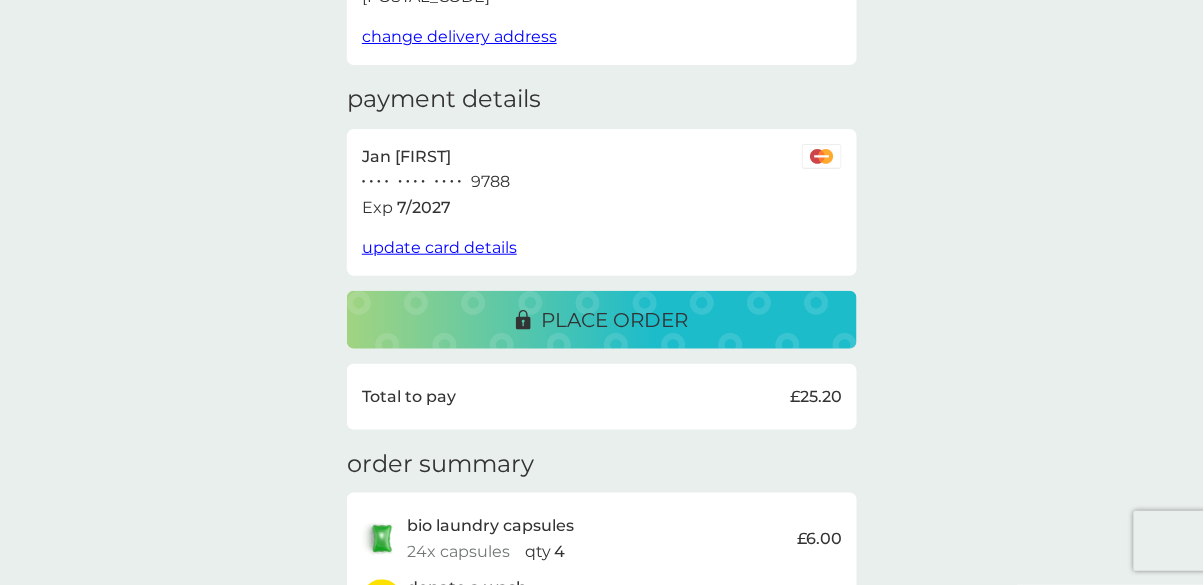 click on "place order" at bounding box center [614, 320] 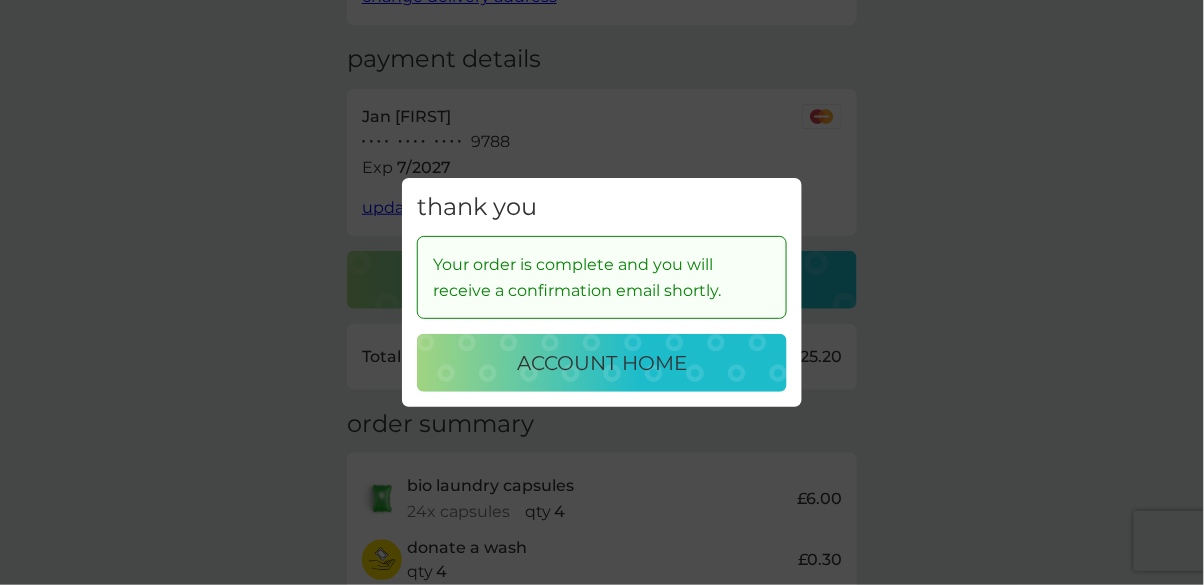scroll, scrollTop: 339, scrollLeft: 0, axis: vertical 